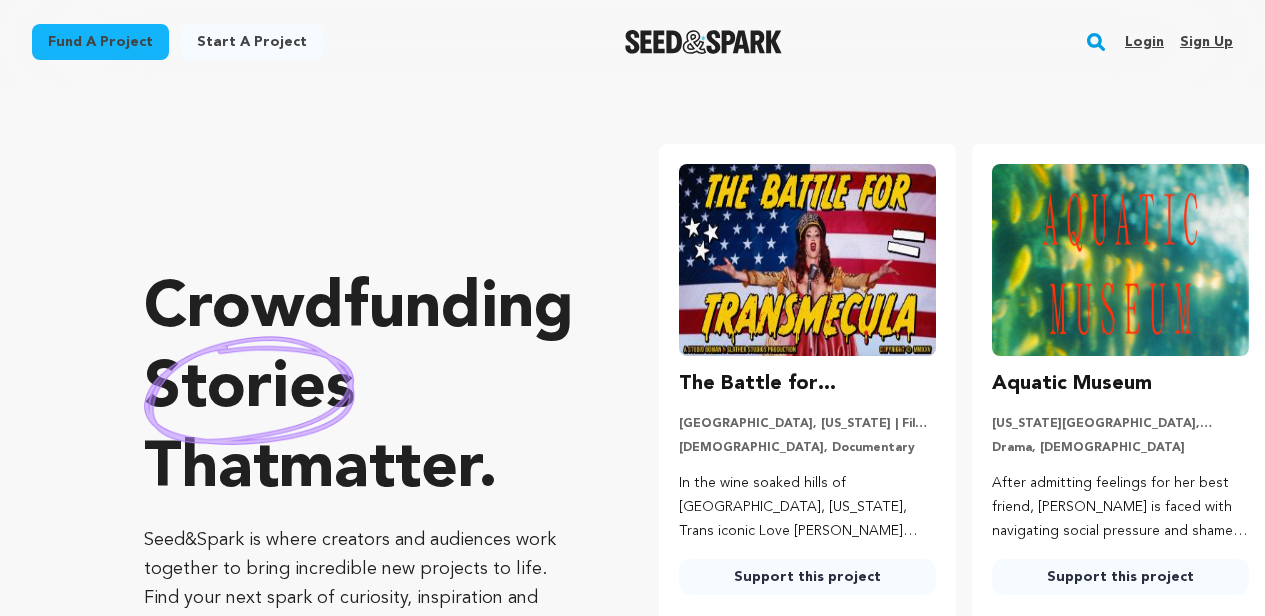 scroll, scrollTop: 0, scrollLeft: 0, axis: both 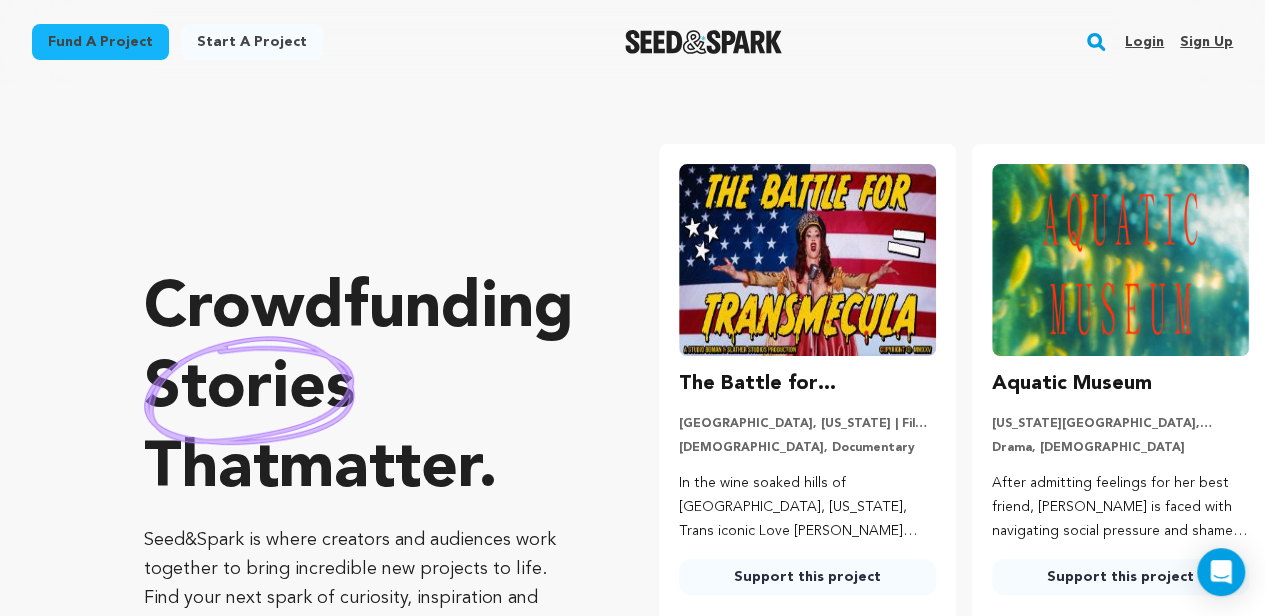 click on "Login" at bounding box center [1144, 42] 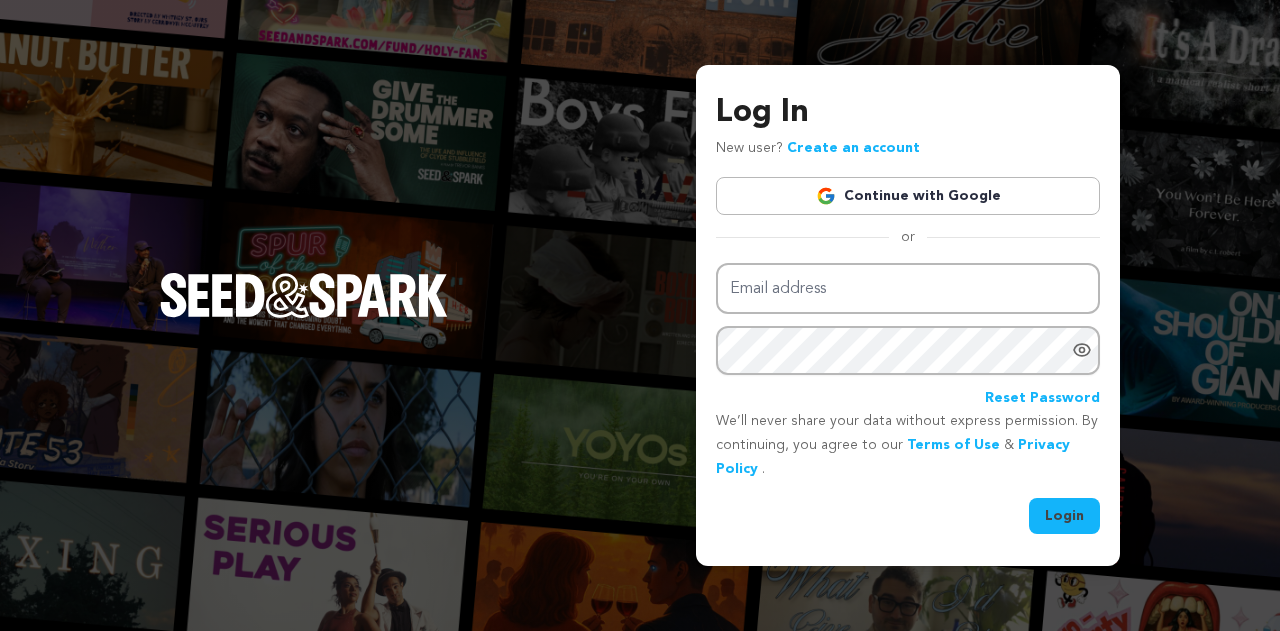 scroll, scrollTop: 0, scrollLeft: 0, axis: both 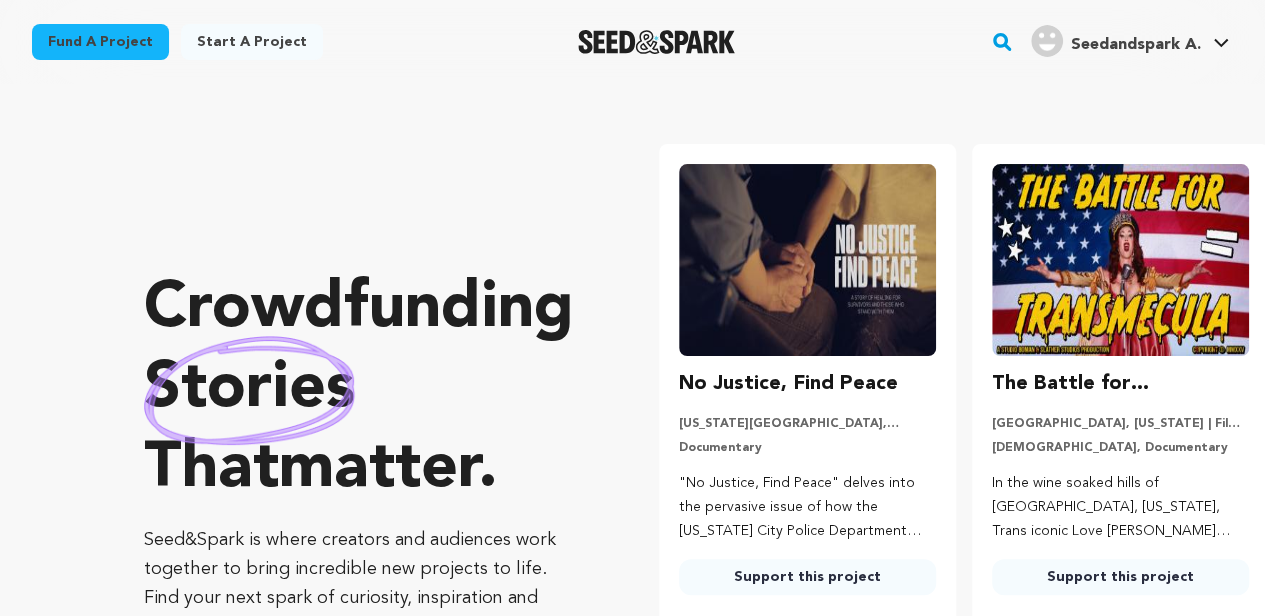click on "Seedandspark A." at bounding box center [1136, 45] 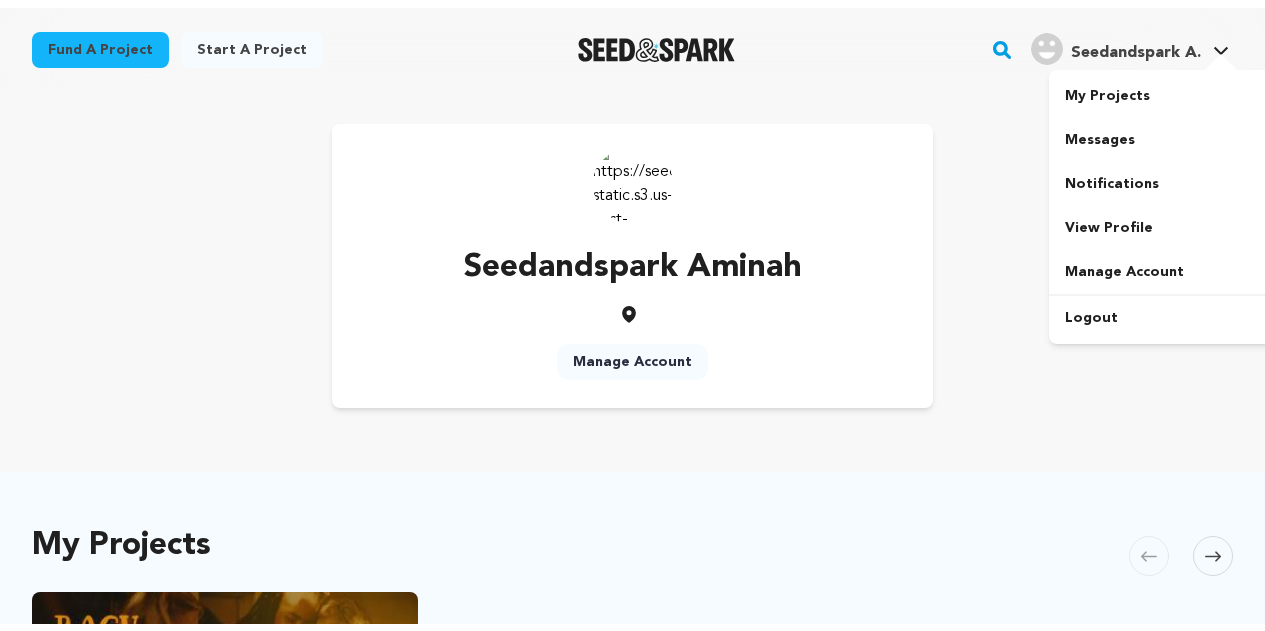 scroll, scrollTop: 0, scrollLeft: 0, axis: both 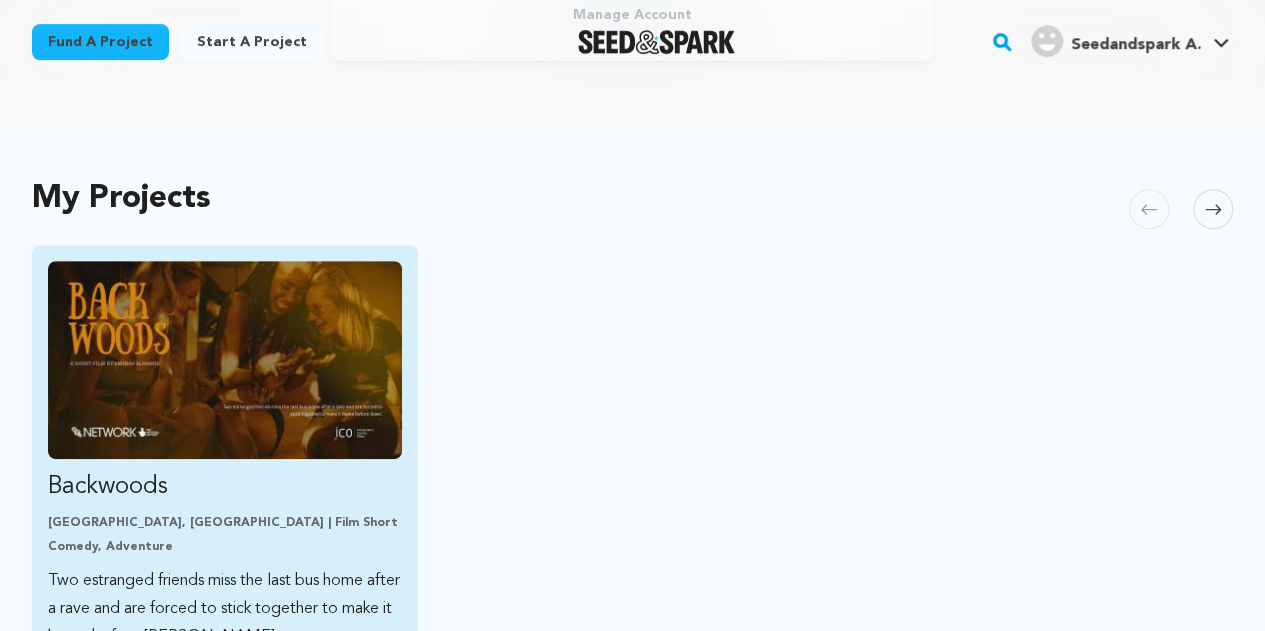 click at bounding box center [225, 360] 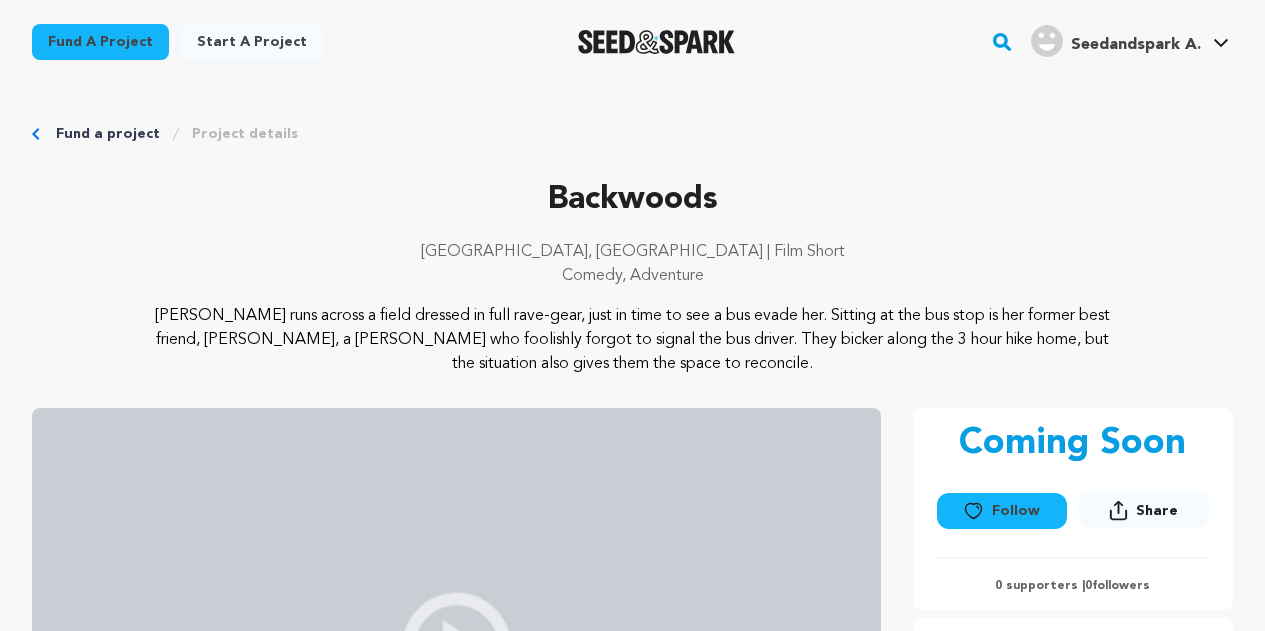 scroll, scrollTop: 0, scrollLeft: 0, axis: both 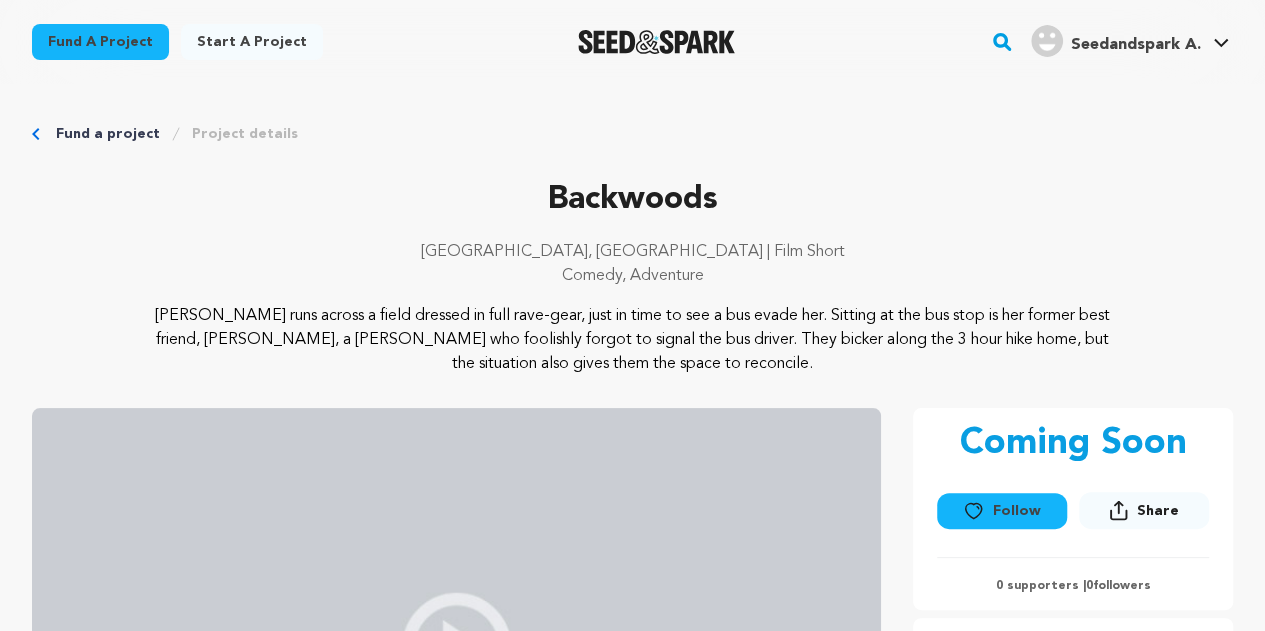 click on "Fund a project" at bounding box center [108, 134] 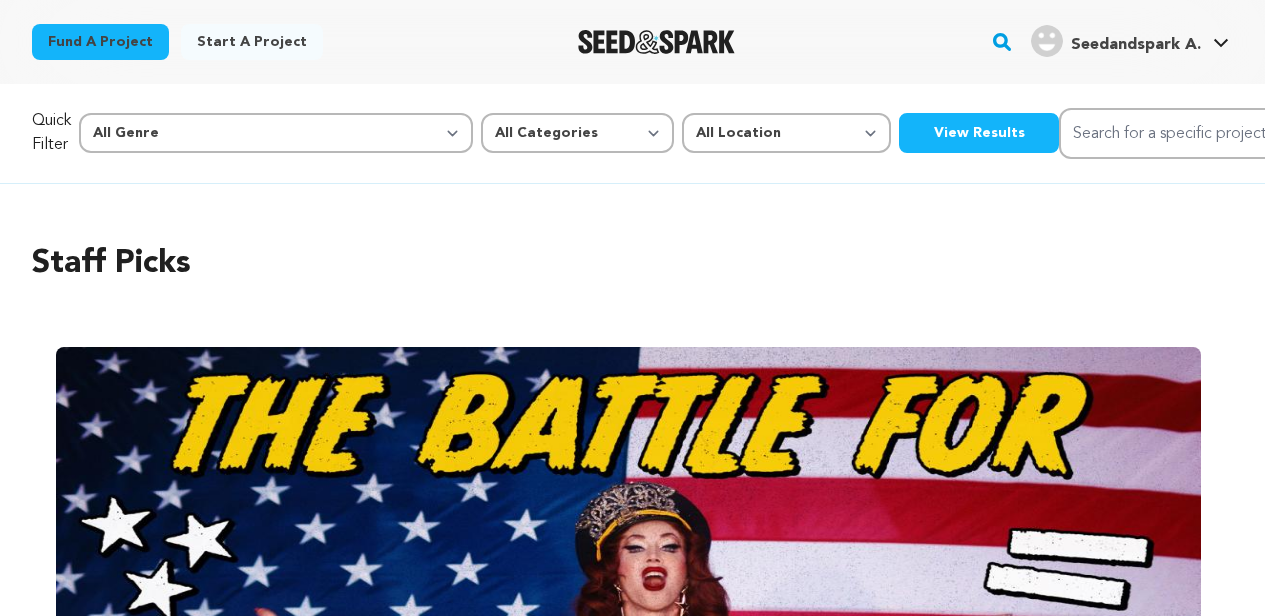 scroll, scrollTop: 0, scrollLeft: 0, axis: both 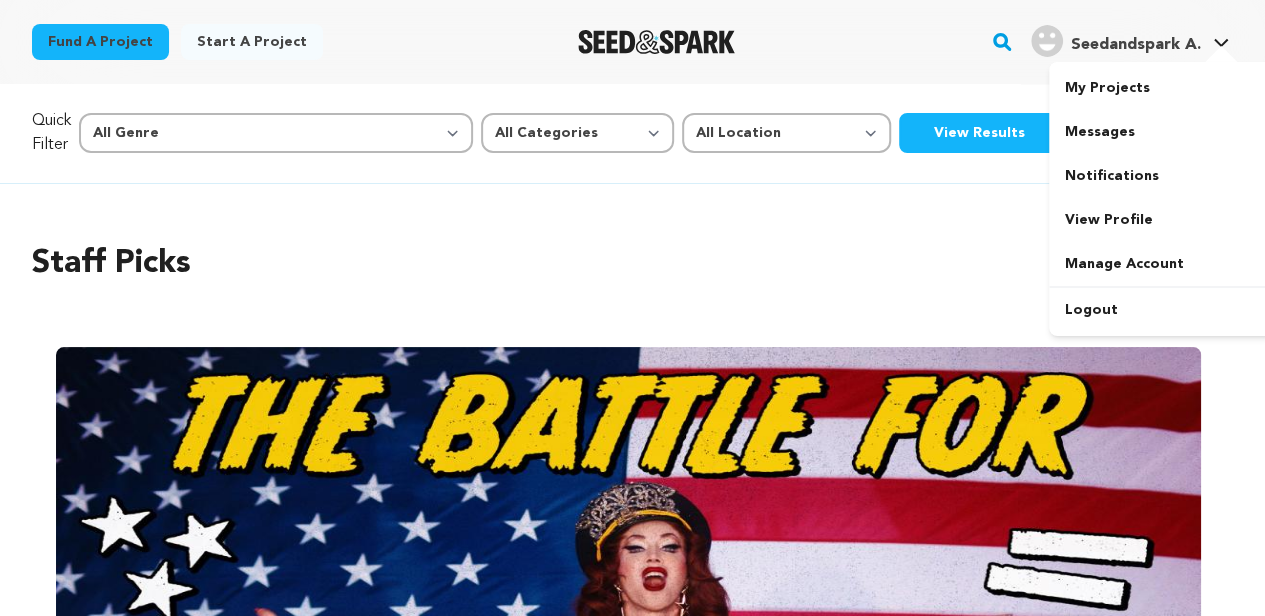 click on "Seedandspark A." at bounding box center (1136, 45) 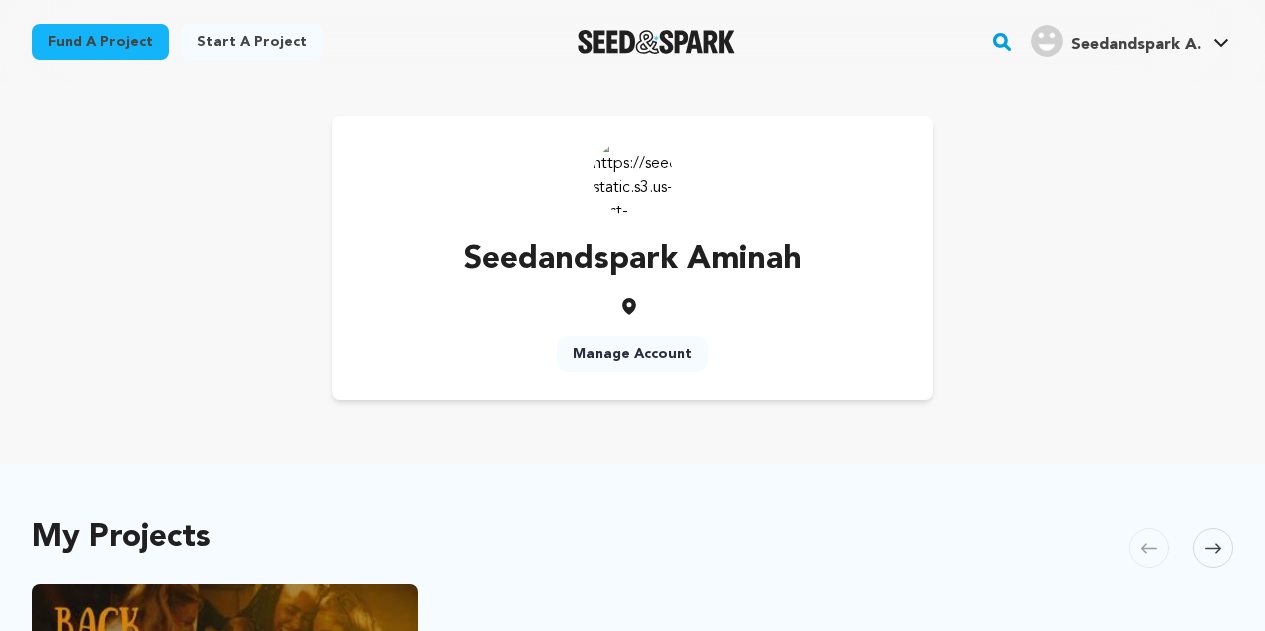 scroll, scrollTop: 0, scrollLeft: 0, axis: both 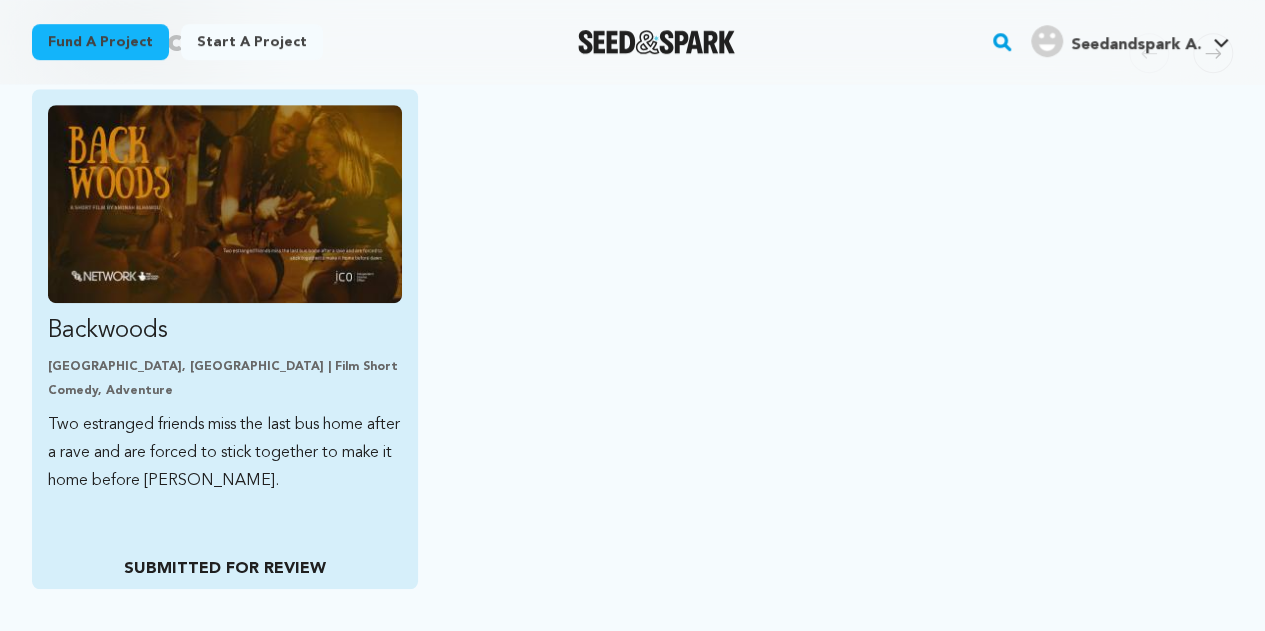 click on "SUBMITTED FOR REVIEW" at bounding box center (225, 569) 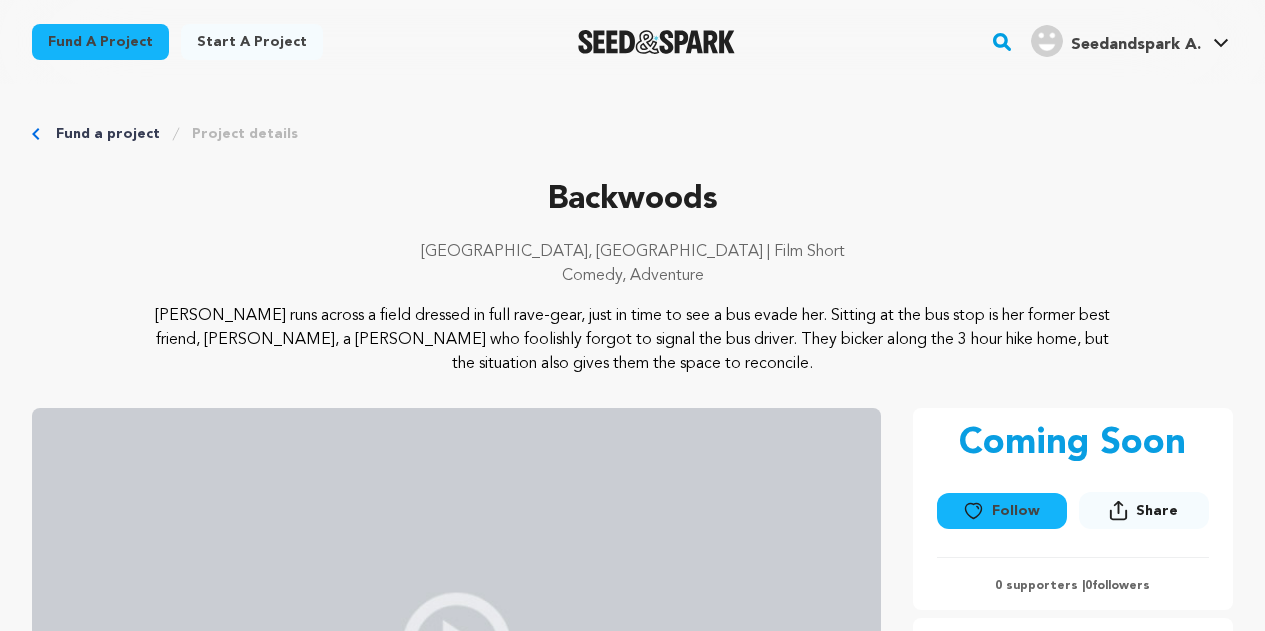 scroll, scrollTop: 0, scrollLeft: 0, axis: both 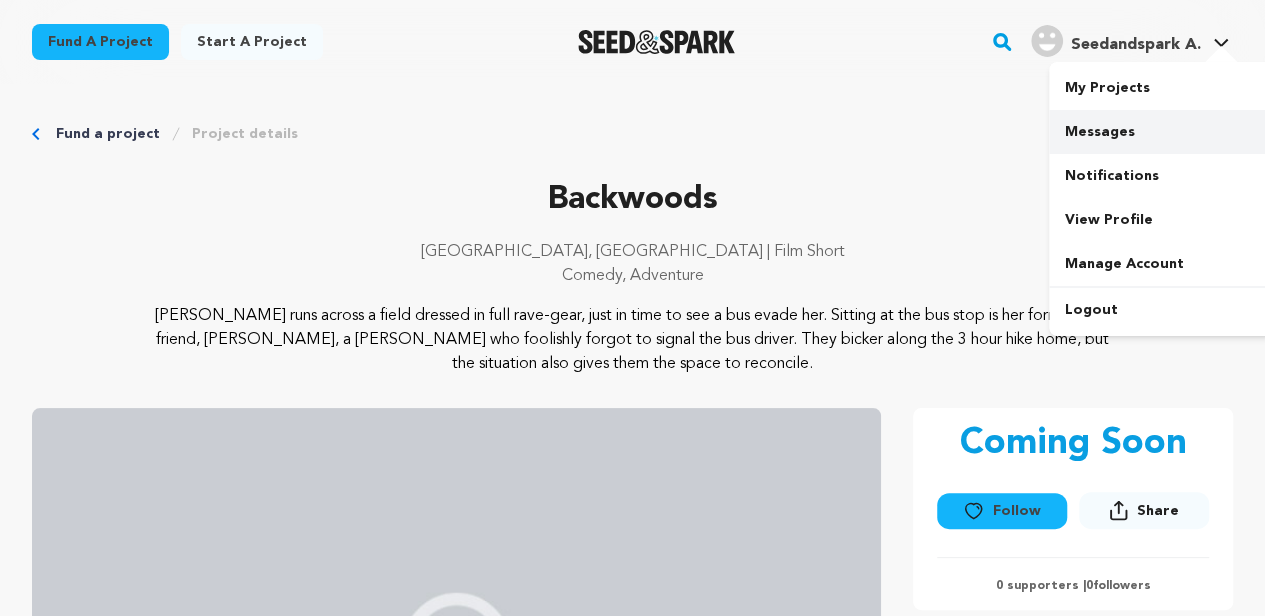 click on "Messages" at bounding box center [1161, 132] 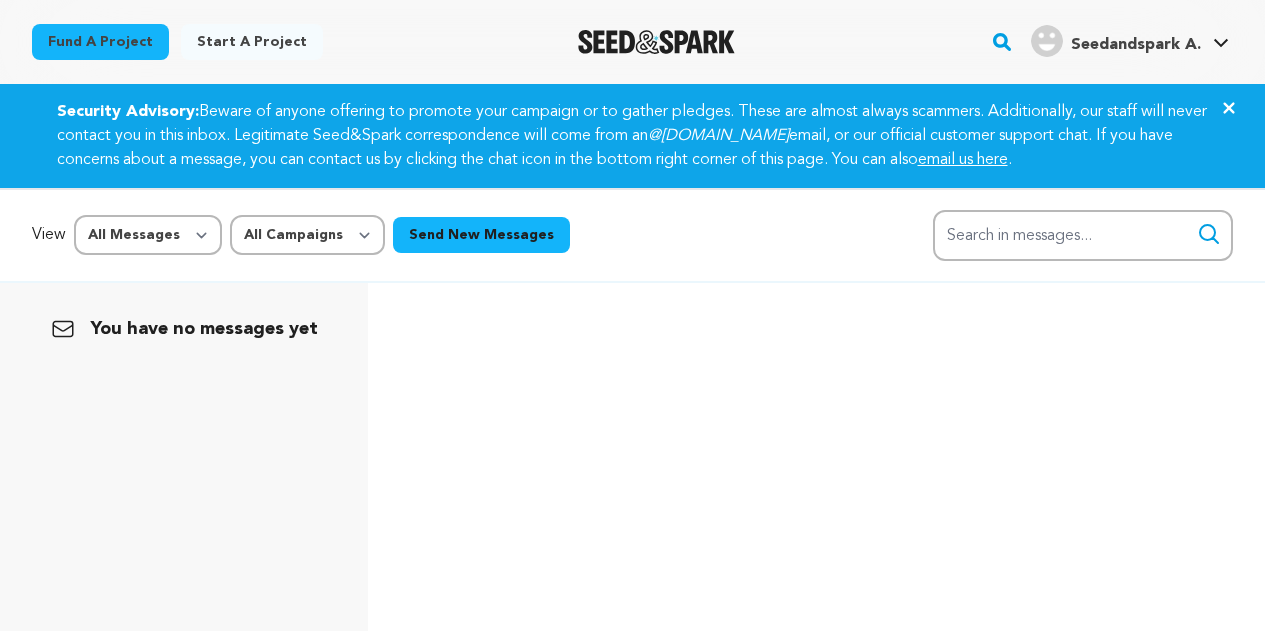 scroll, scrollTop: 0, scrollLeft: 0, axis: both 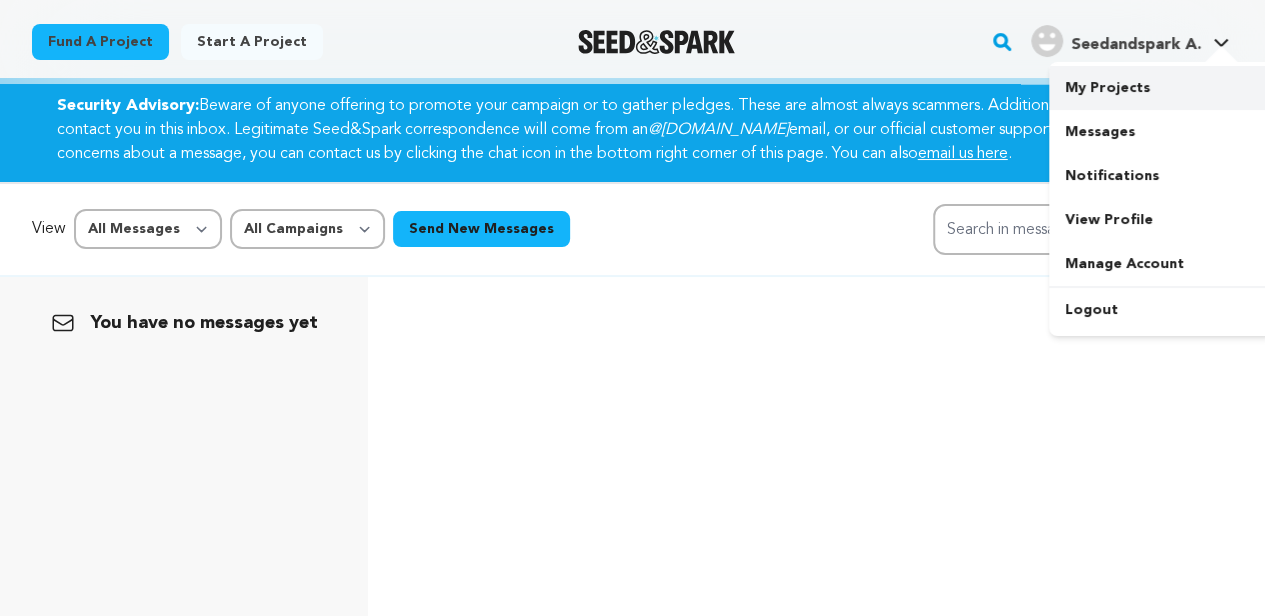 click on "My Projects" at bounding box center [1161, 88] 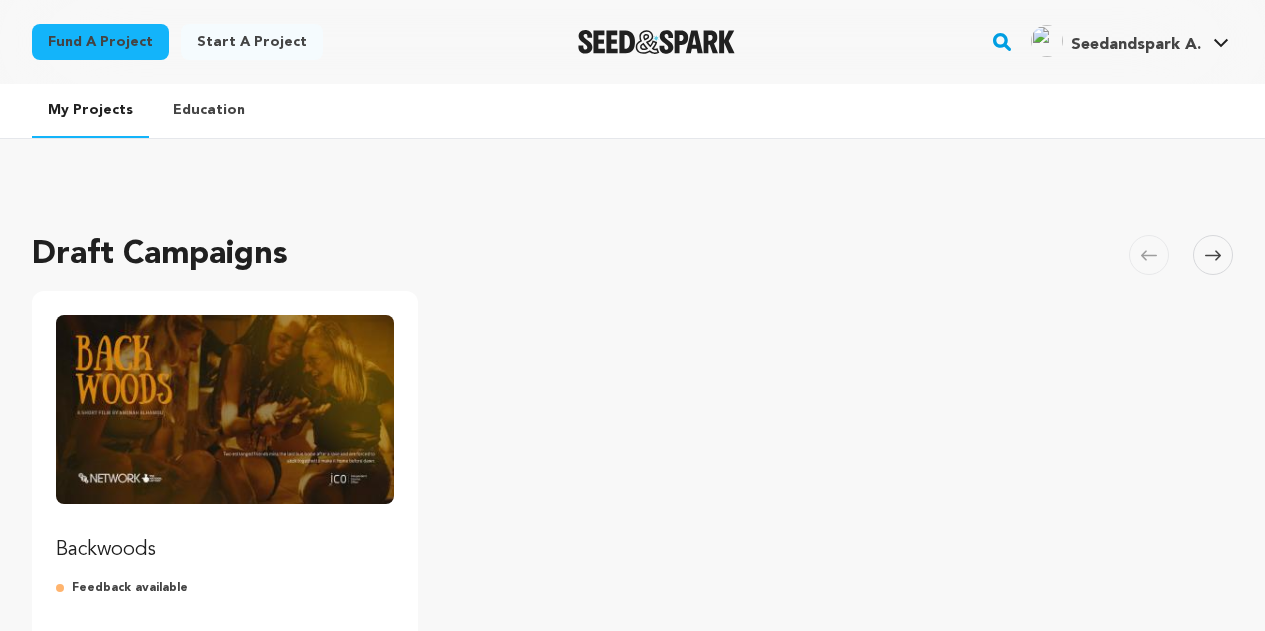 scroll, scrollTop: 0, scrollLeft: 0, axis: both 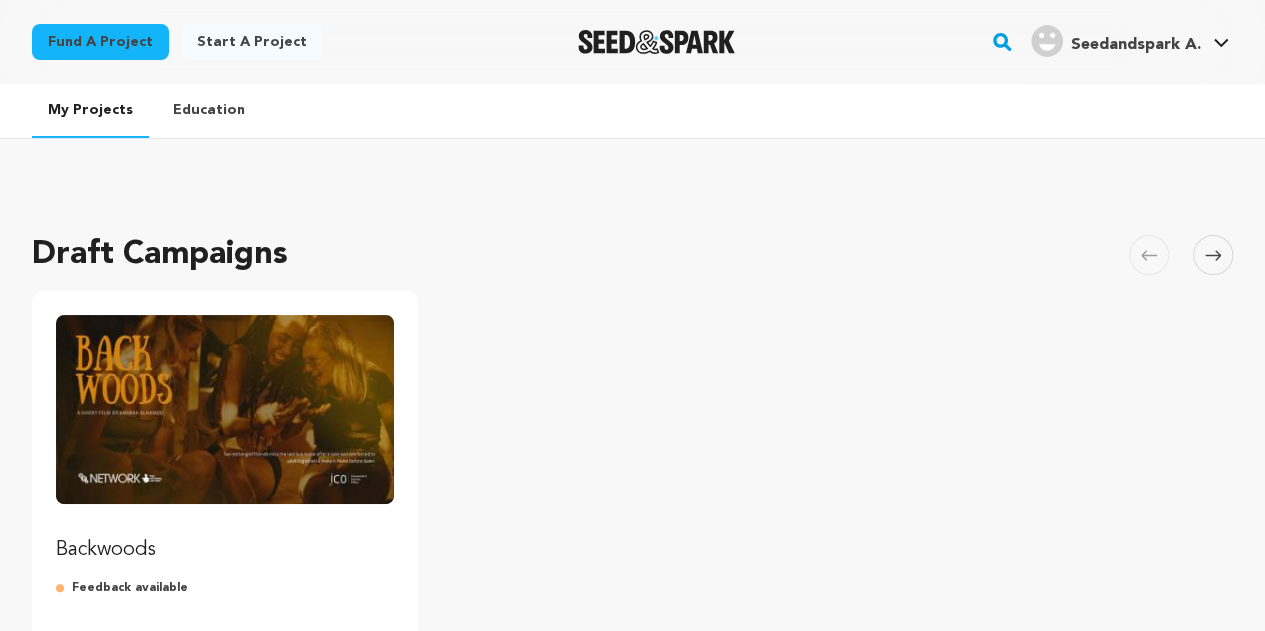 drag, startPoint x: 362, startPoint y: 349, endPoint x: 519, endPoint y: 403, distance: 166.0271 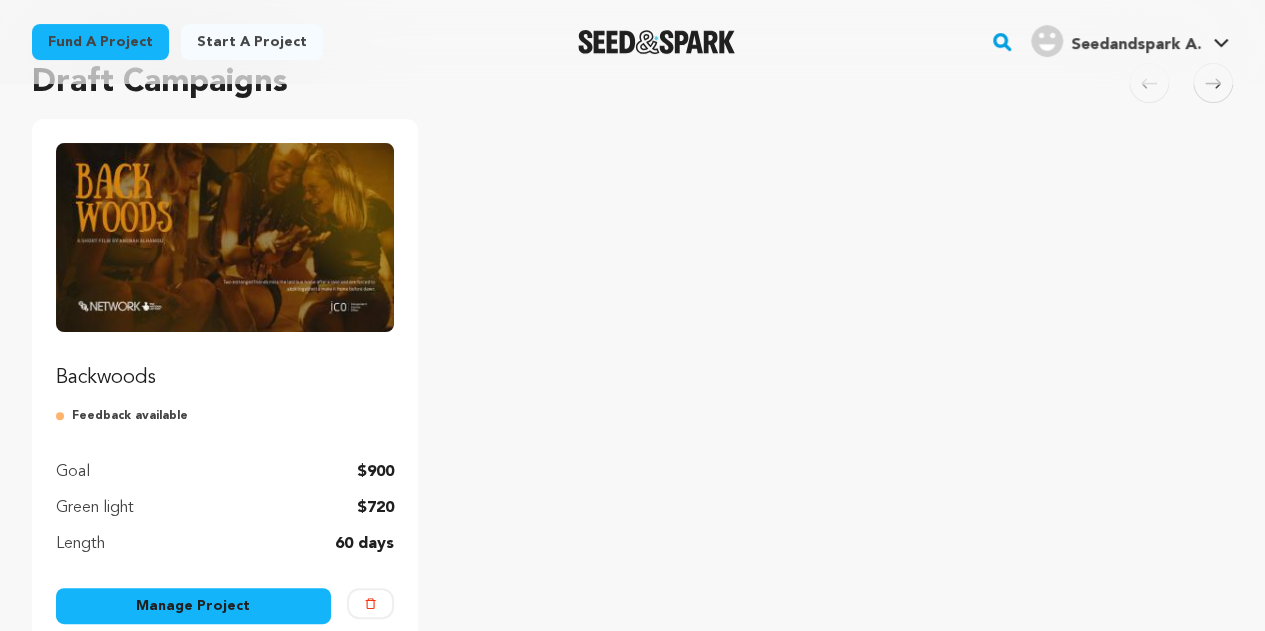 scroll, scrollTop: 178, scrollLeft: 0, axis: vertical 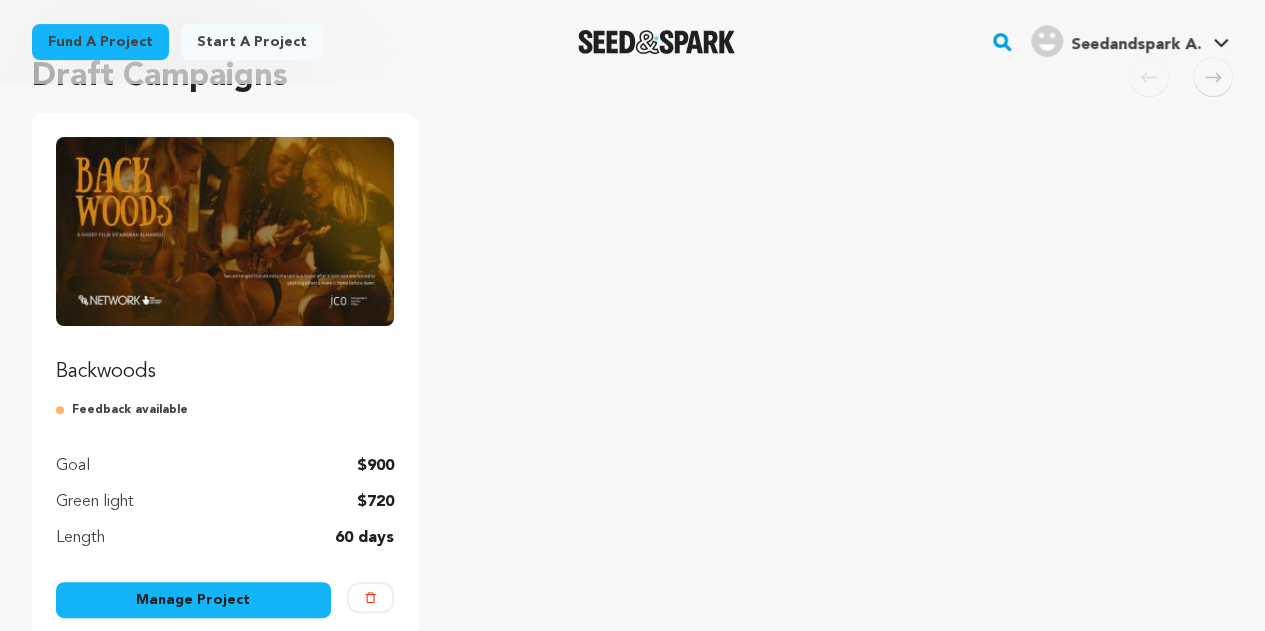 click on "Manage Project" at bounding box center [193, 600] 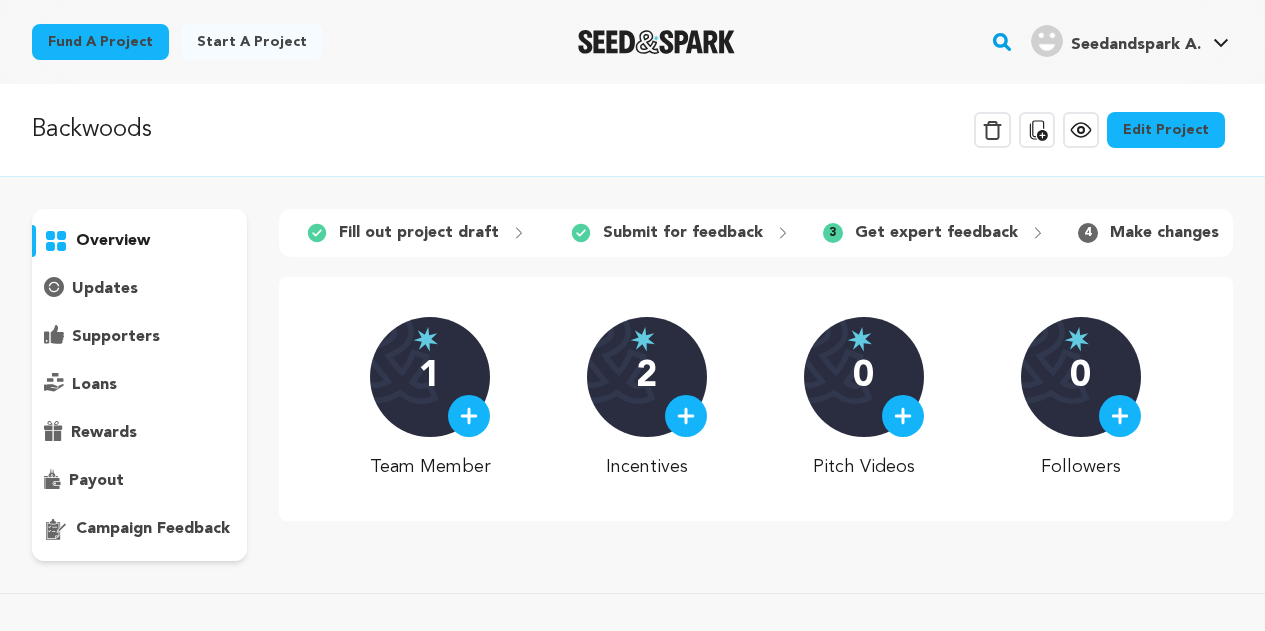 scroll, scrollTop: 0, scrollLeft: 0, axis: both 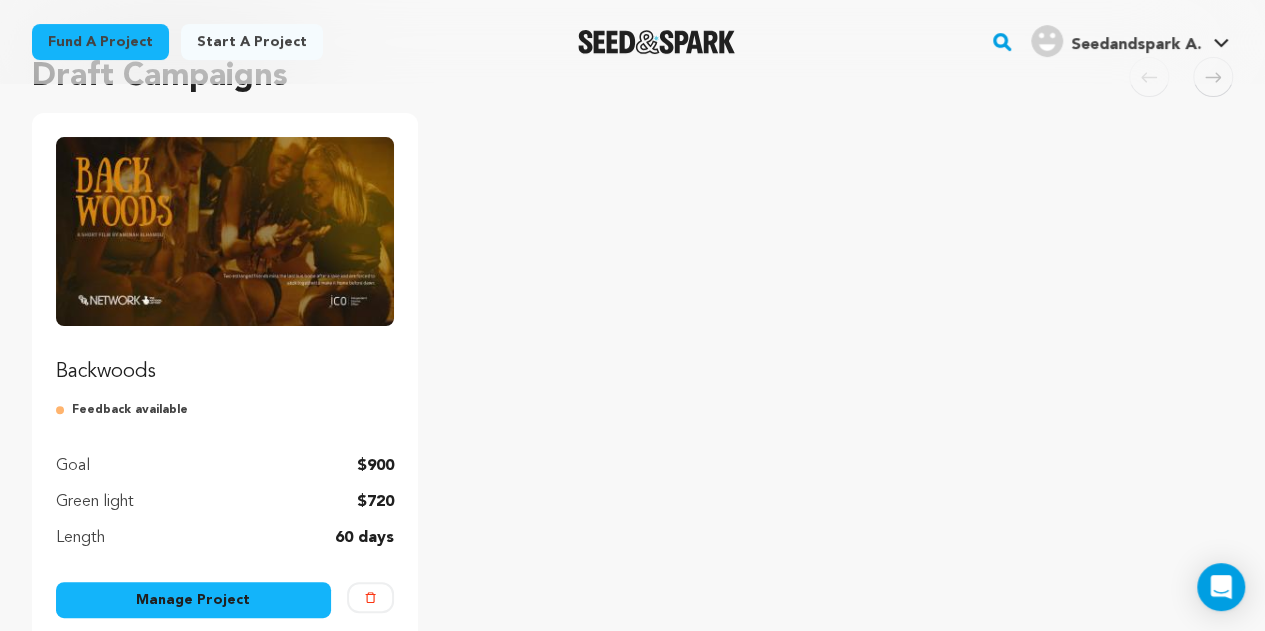 click on "Feedback available" at bounding box center [225, 410] 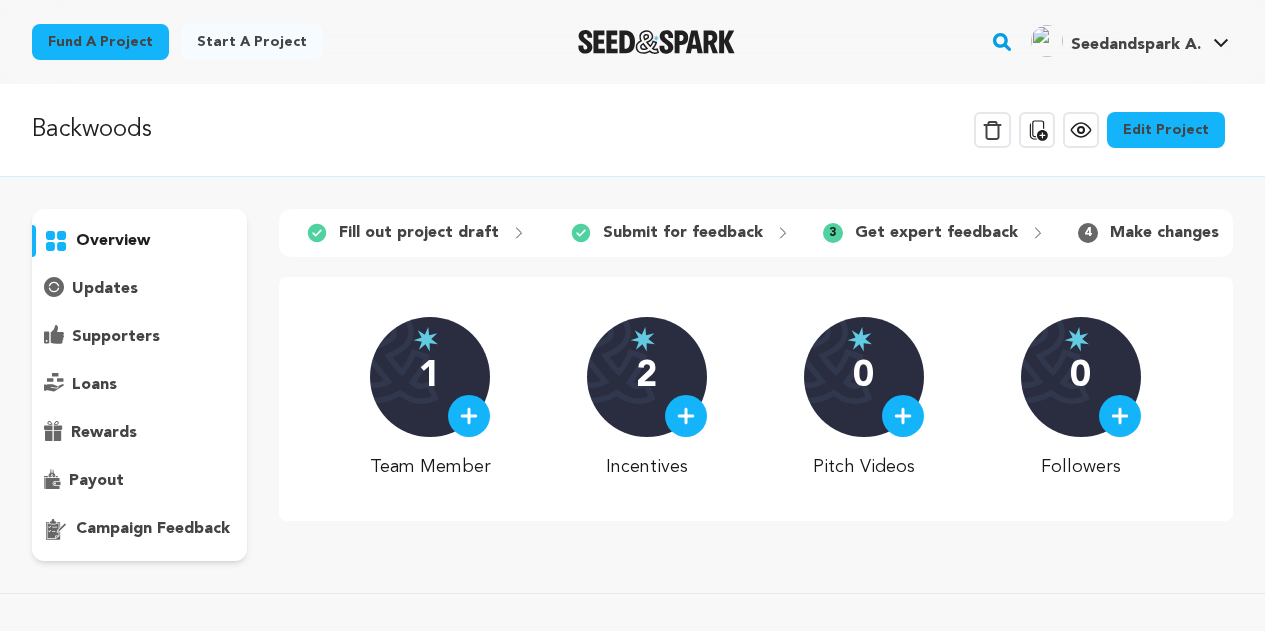 scroll, scrollTop: 0, scrollLeft: 0, axis: both 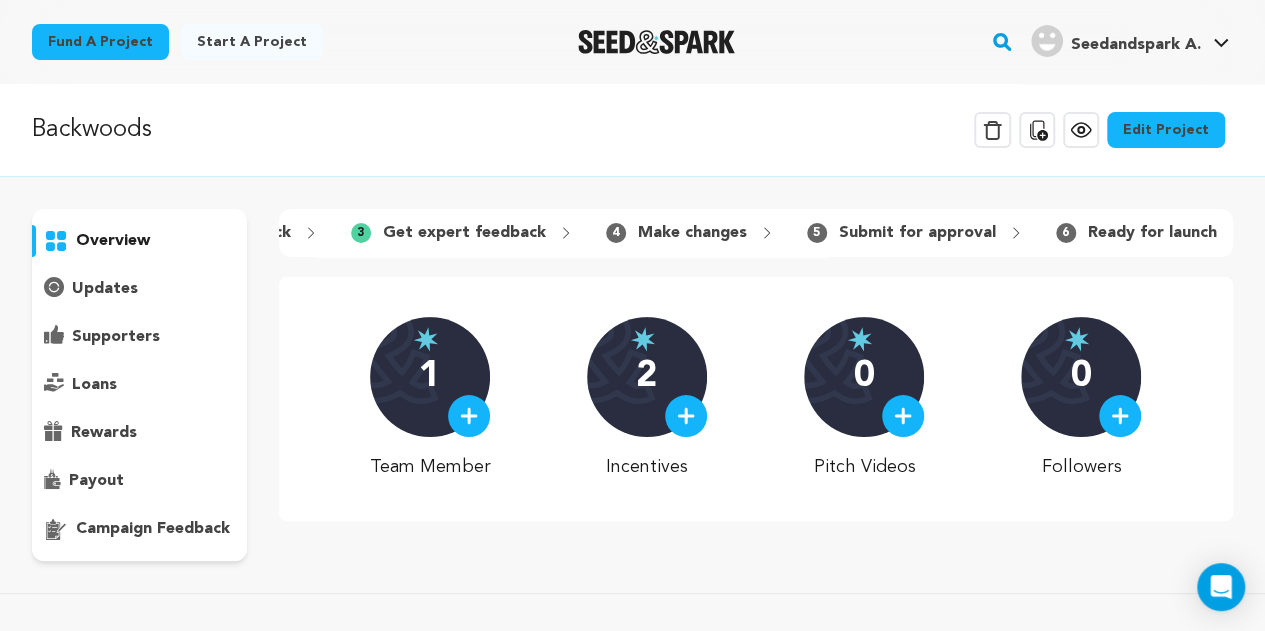 click on "3
Get expert feedback" at bounding box center (462, 233) 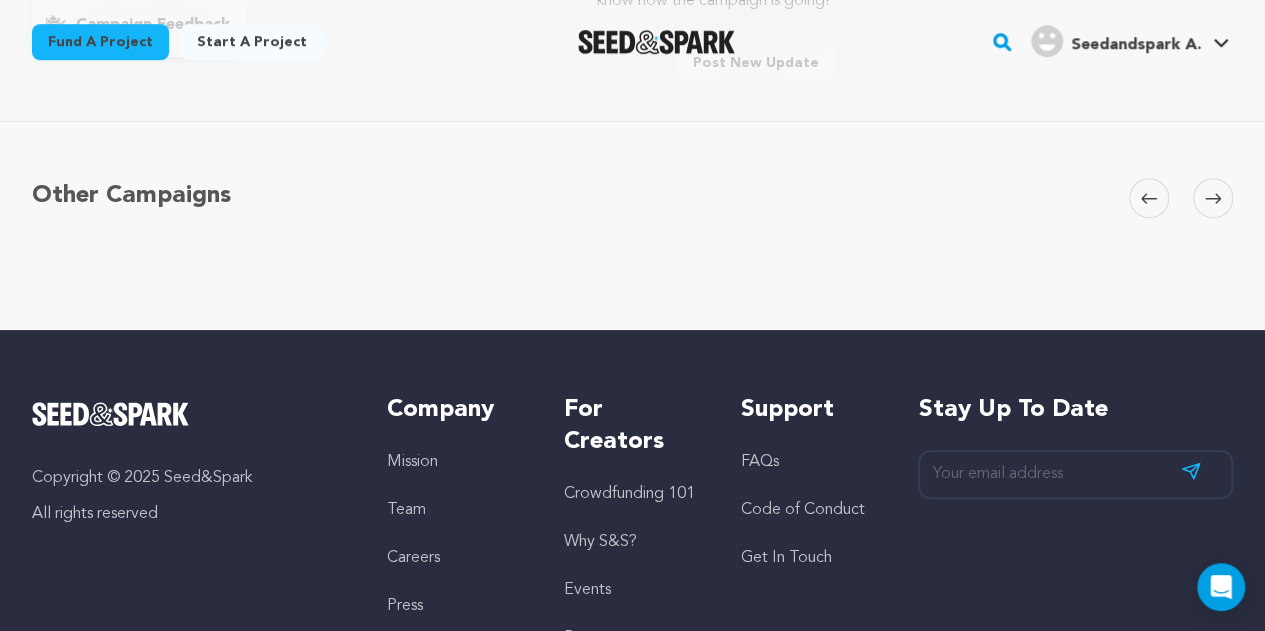 scroll, scrollTop: 508, scrollLeft: 0, axis: vertical 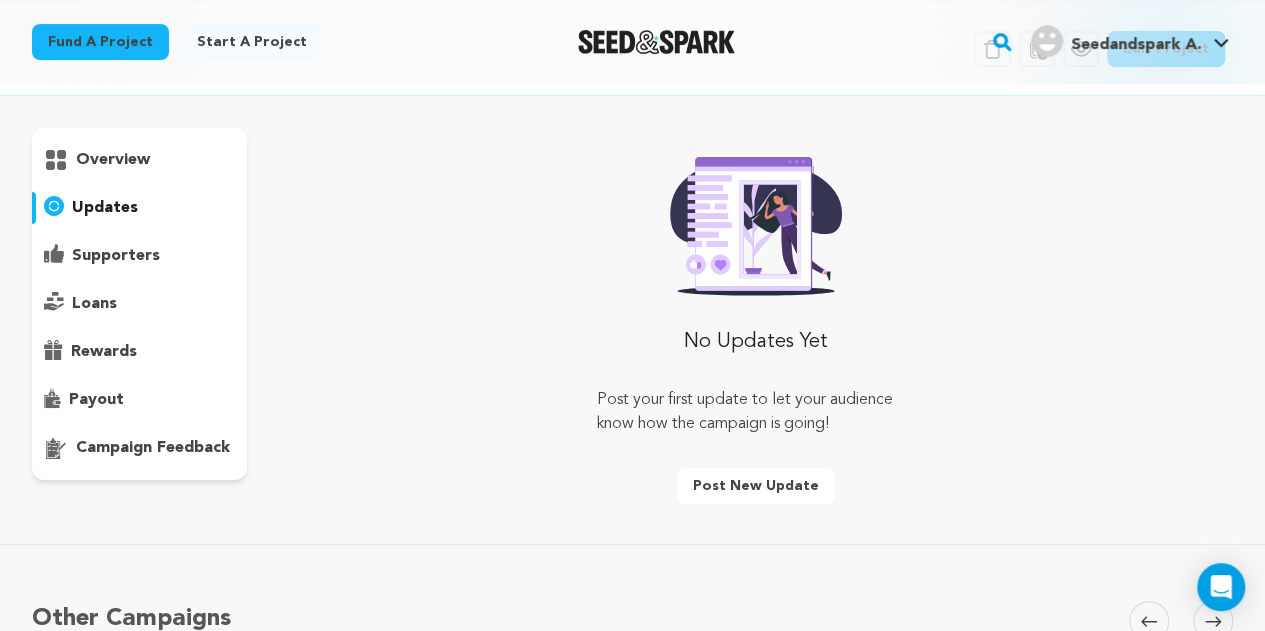 click on "campaign feedback" at bounding box center (153, 448) 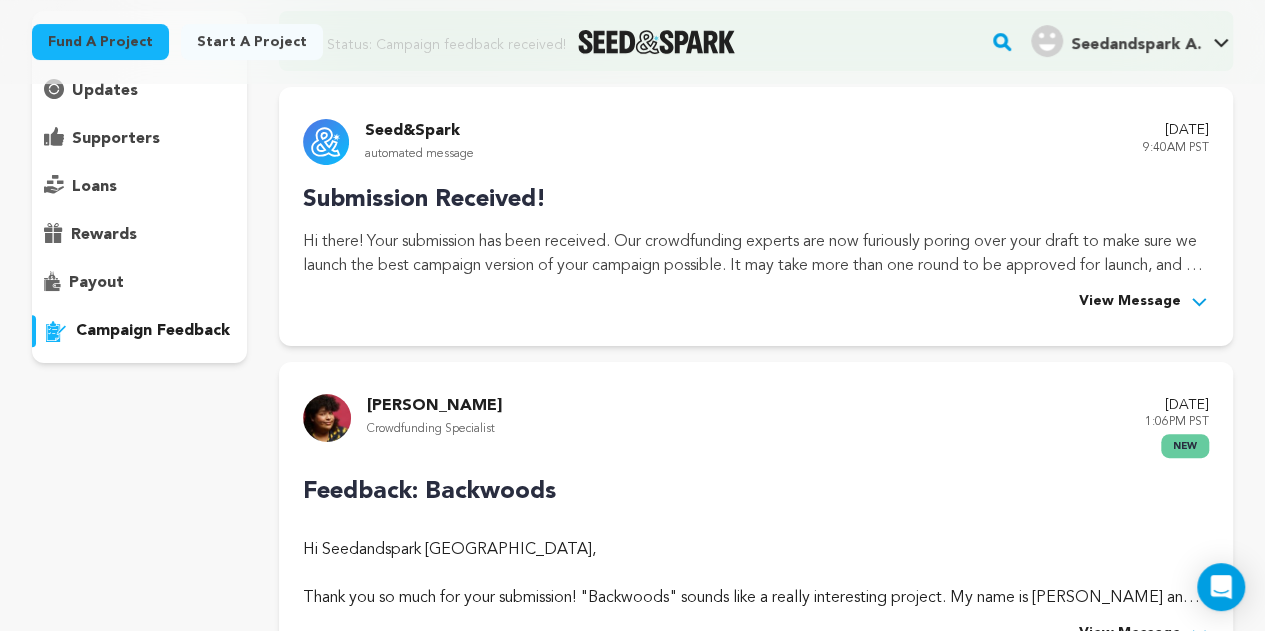 scroll, scrollTop: 192, scrollLeft: 0, axis: vertical 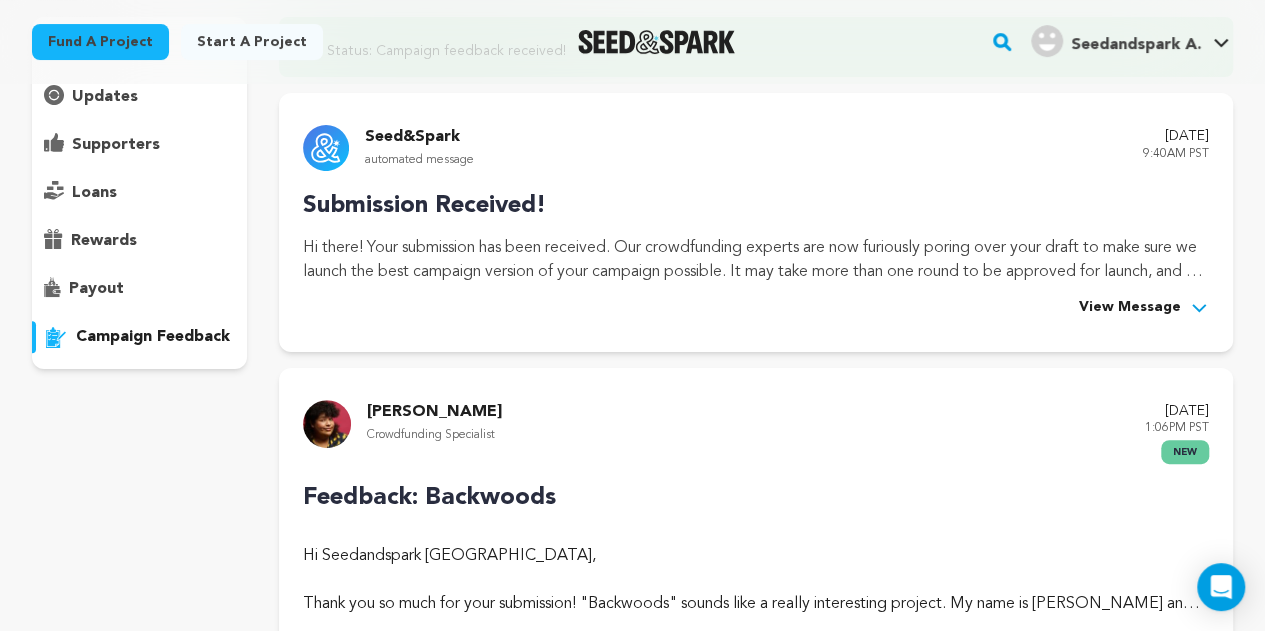 click on "View Message" at bounding box center [1130, 308] 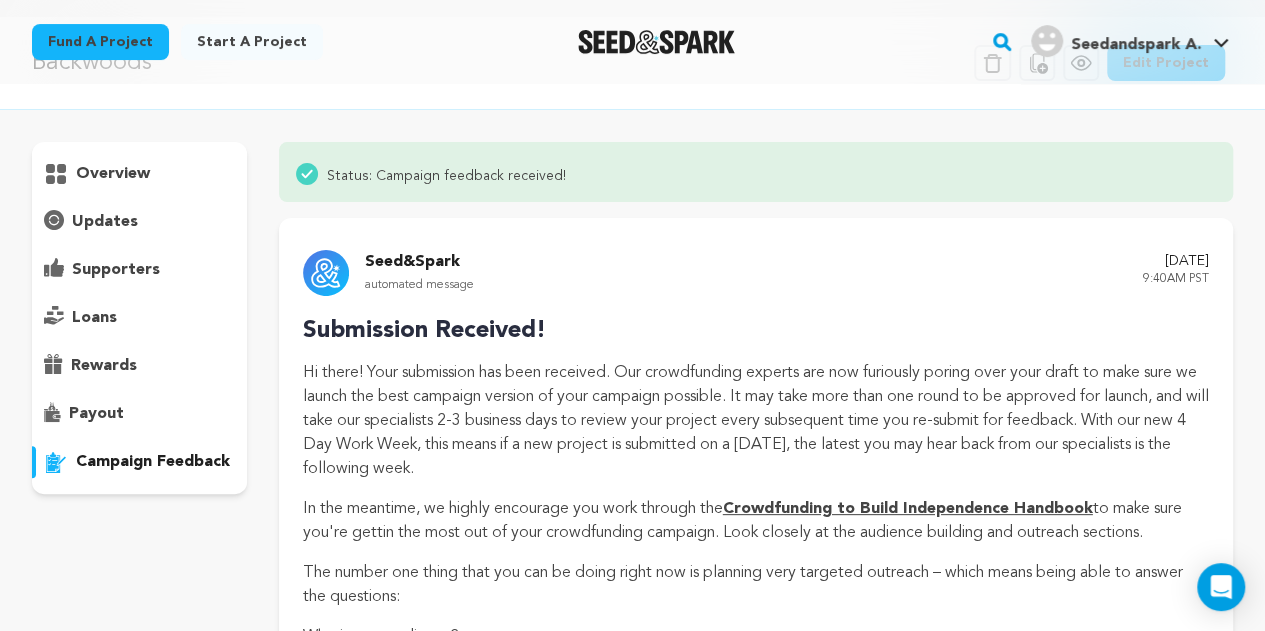 scroll, scrollTop: 36, scrollLeft: 0, axis: vertical 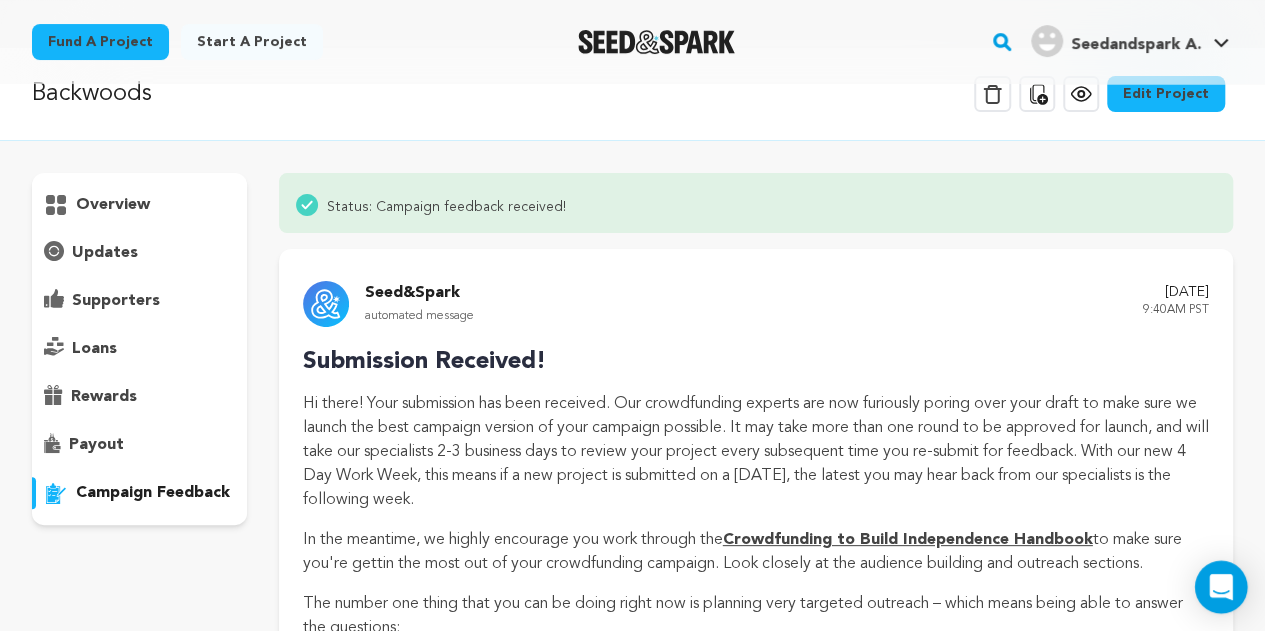 click 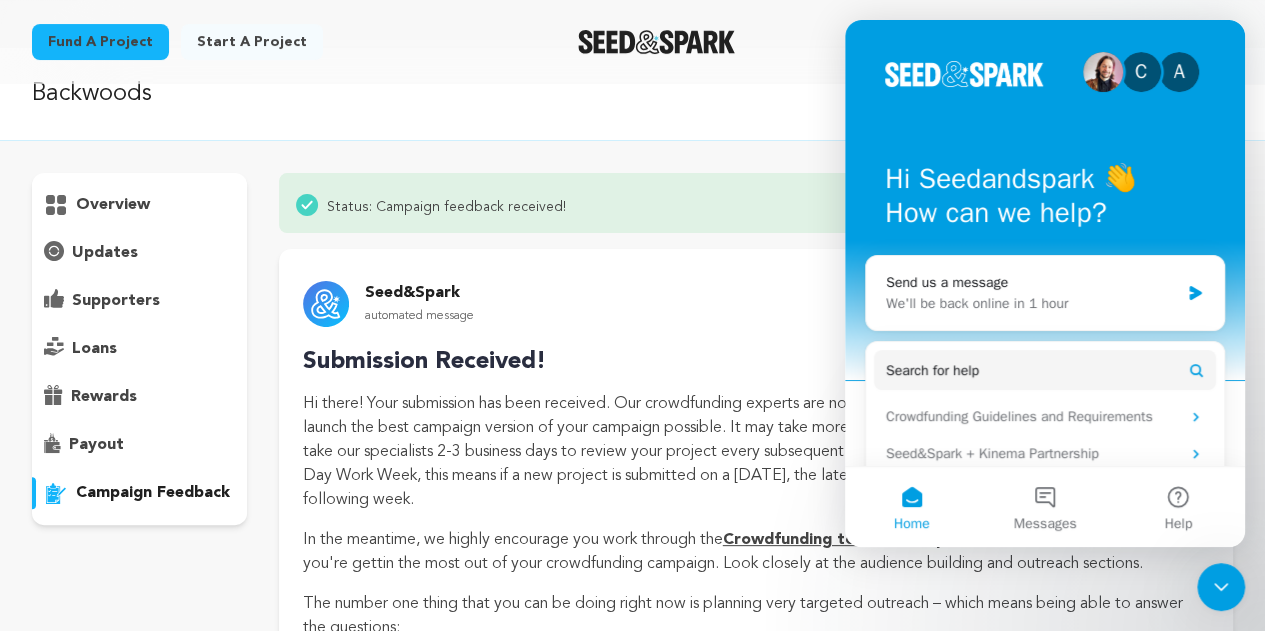 scroll, scrollTop: 0, scrollLeft: 0, axis: both 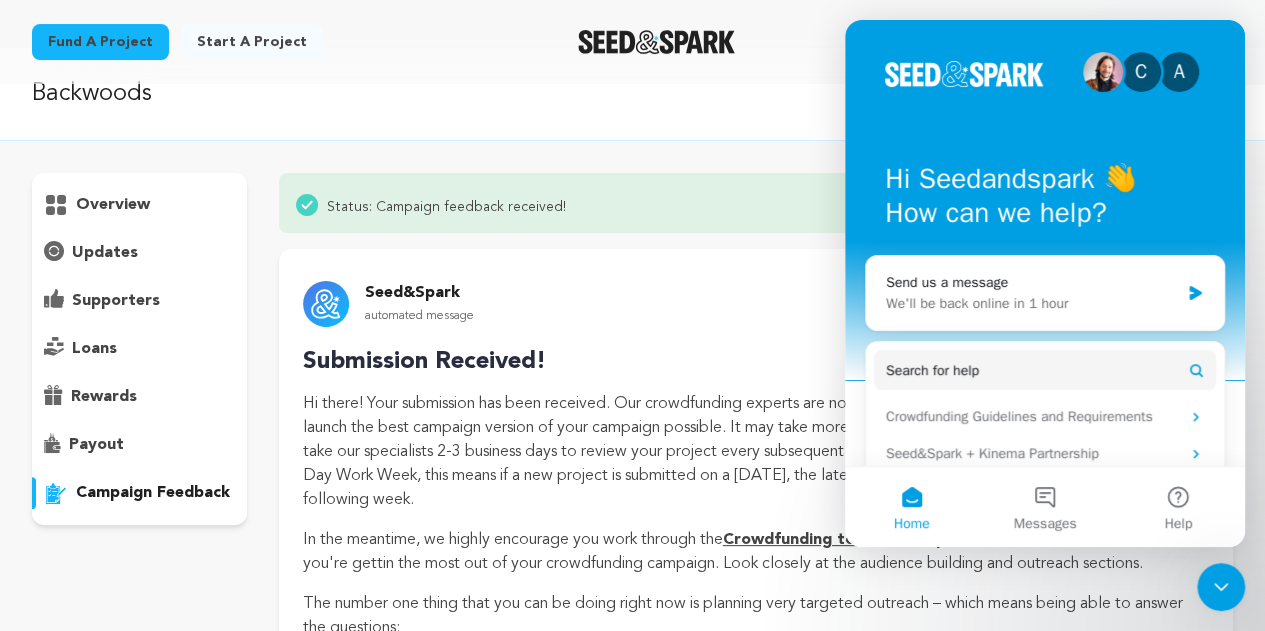 click on "Hi there! Your submission has been received. Our crowdfunding experts are now furiously poring
over your draft to make sure we launch the best campaign version of your campaign possible. It
may take more than one round to be approved for launch, and will take our specialists 2-3 business
days to review your project every subsequent time you re-submit for feedback. With our new 4 Day
Work Week, this means if a new project is submitted on a Wednesday, the latest you may hear back
from our specialists is the following week." at bounding box center (756, 452) 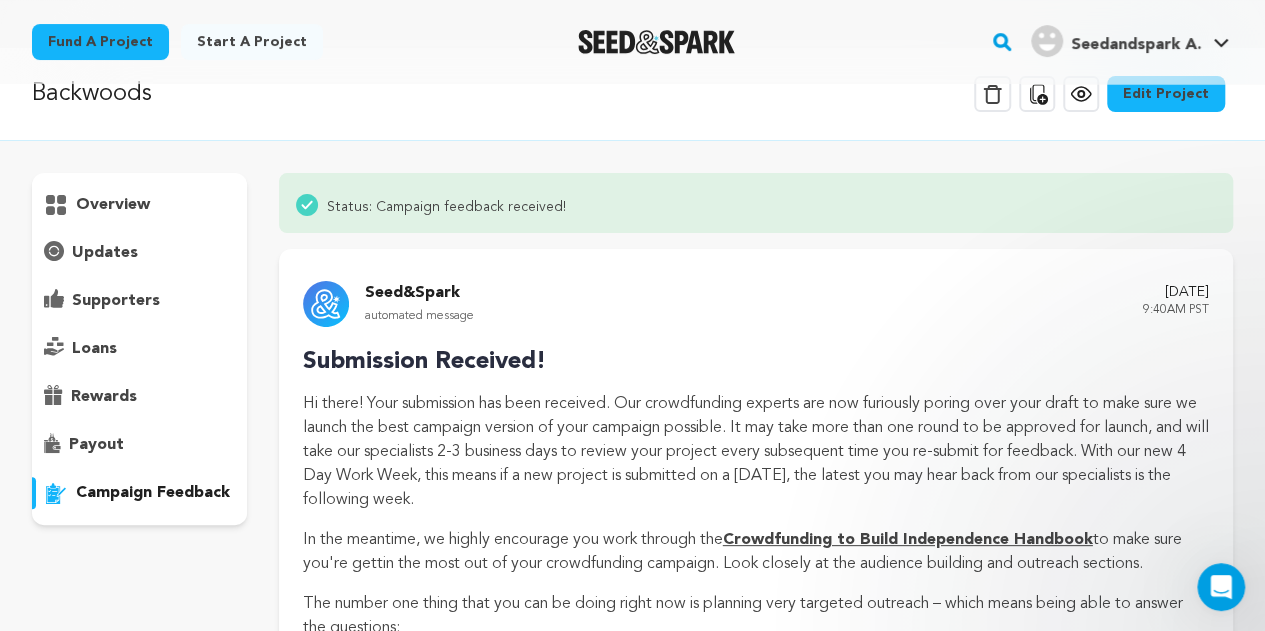 scroll, scrollTop: 0, scrollLeft: 0, axis: both 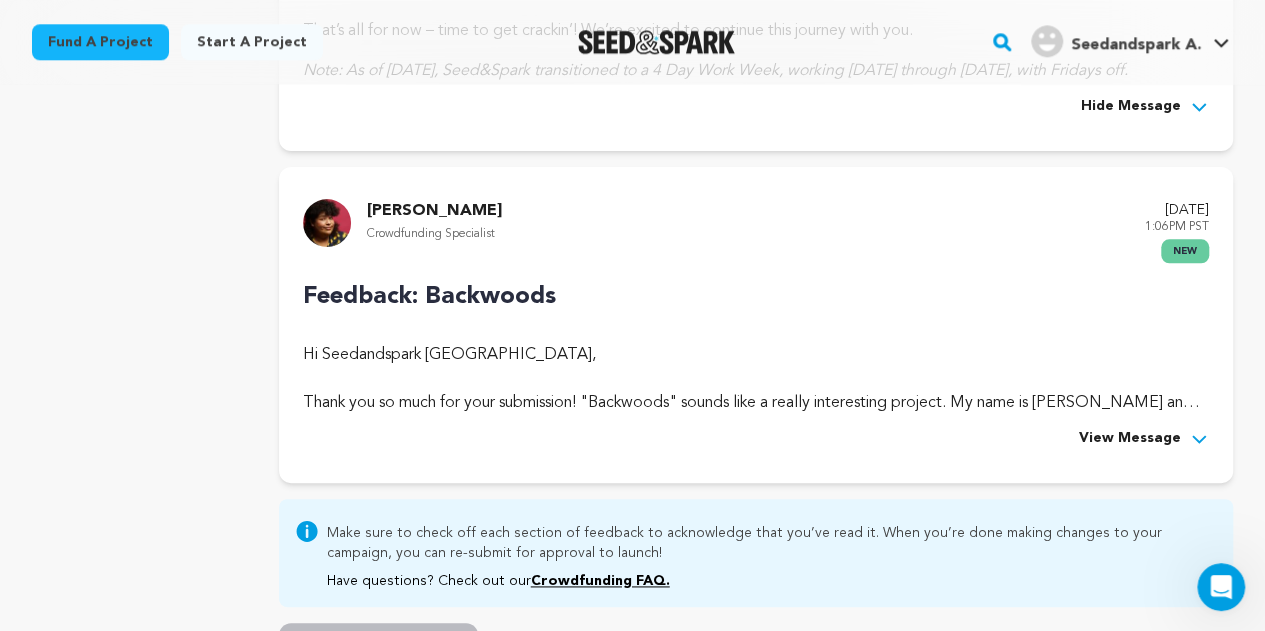 click on "View Message" at bounding box center [1130, 439] 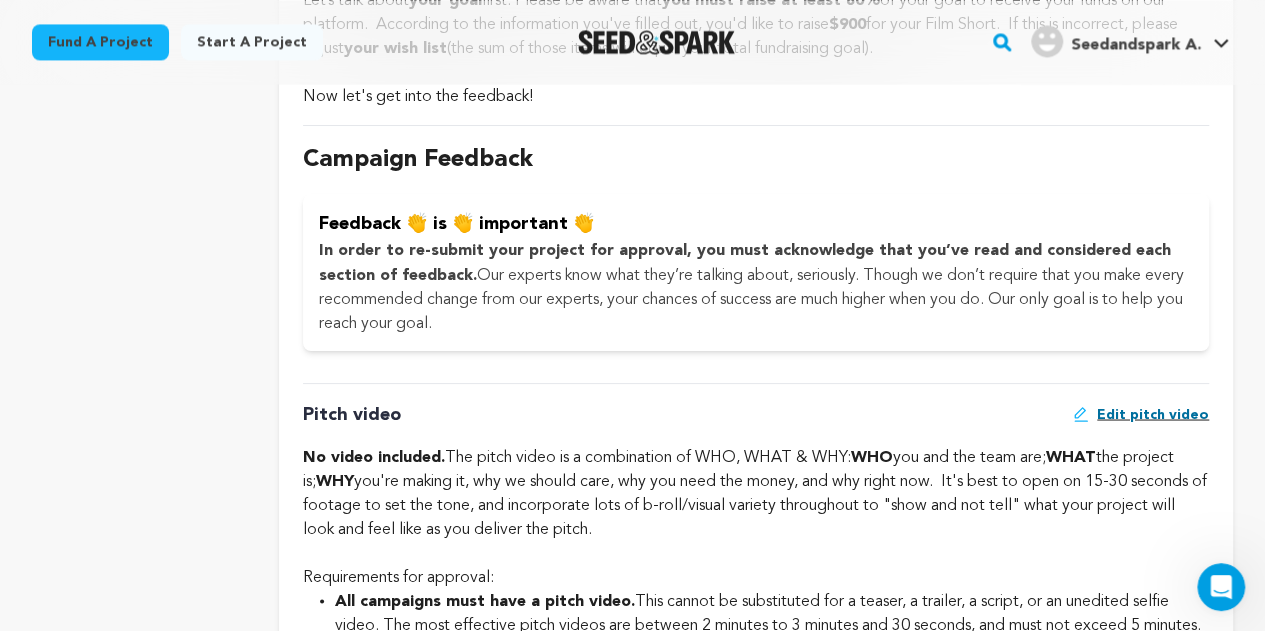 scroll, scrollTop: 1618, scrollLeft: 0, axis: vertical 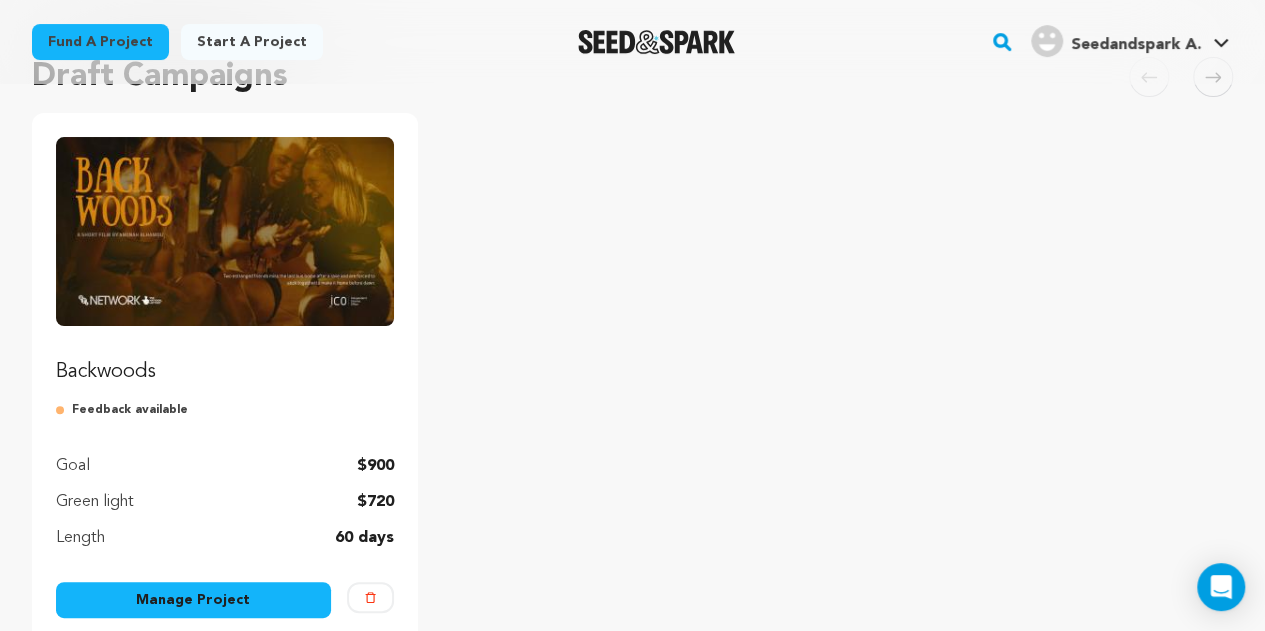 click at bounding box center [370, 597] 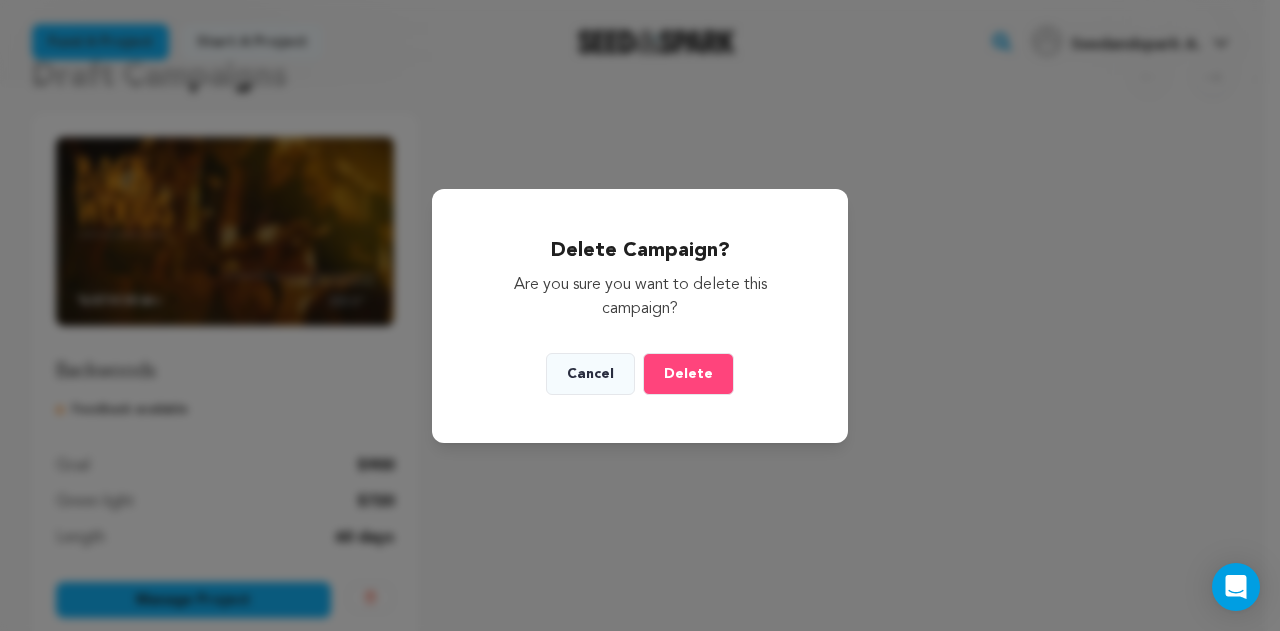 click on "Delete" at bounding box center [688, 374] 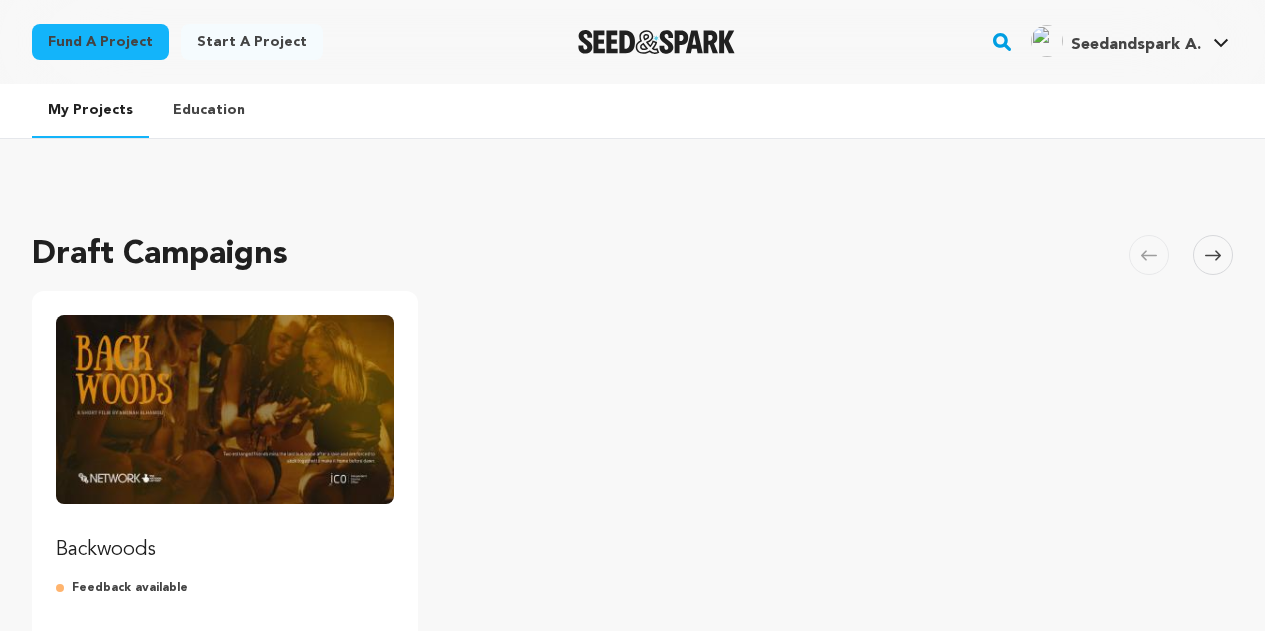 scroll, scrollTop: 178, scrollLeft: 0, axis: vertical 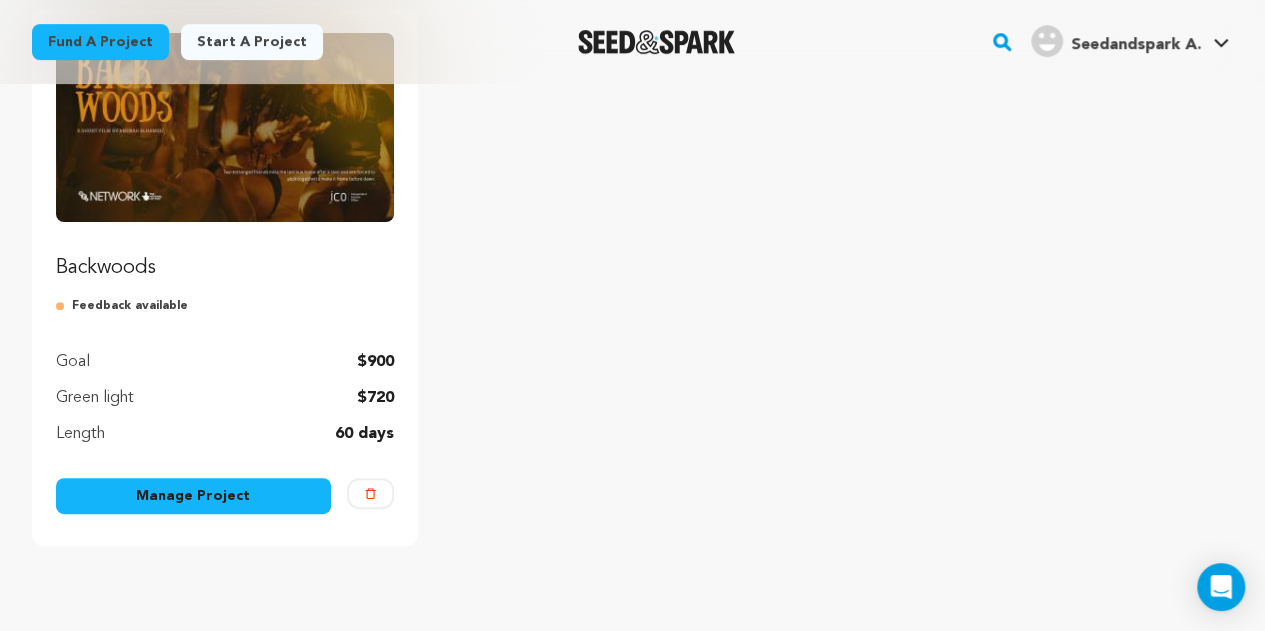 drag, startPoint x: 1257, startPoint y: 279, endPoint x: 1252, endPoint y: 231, distance: 48.259712 